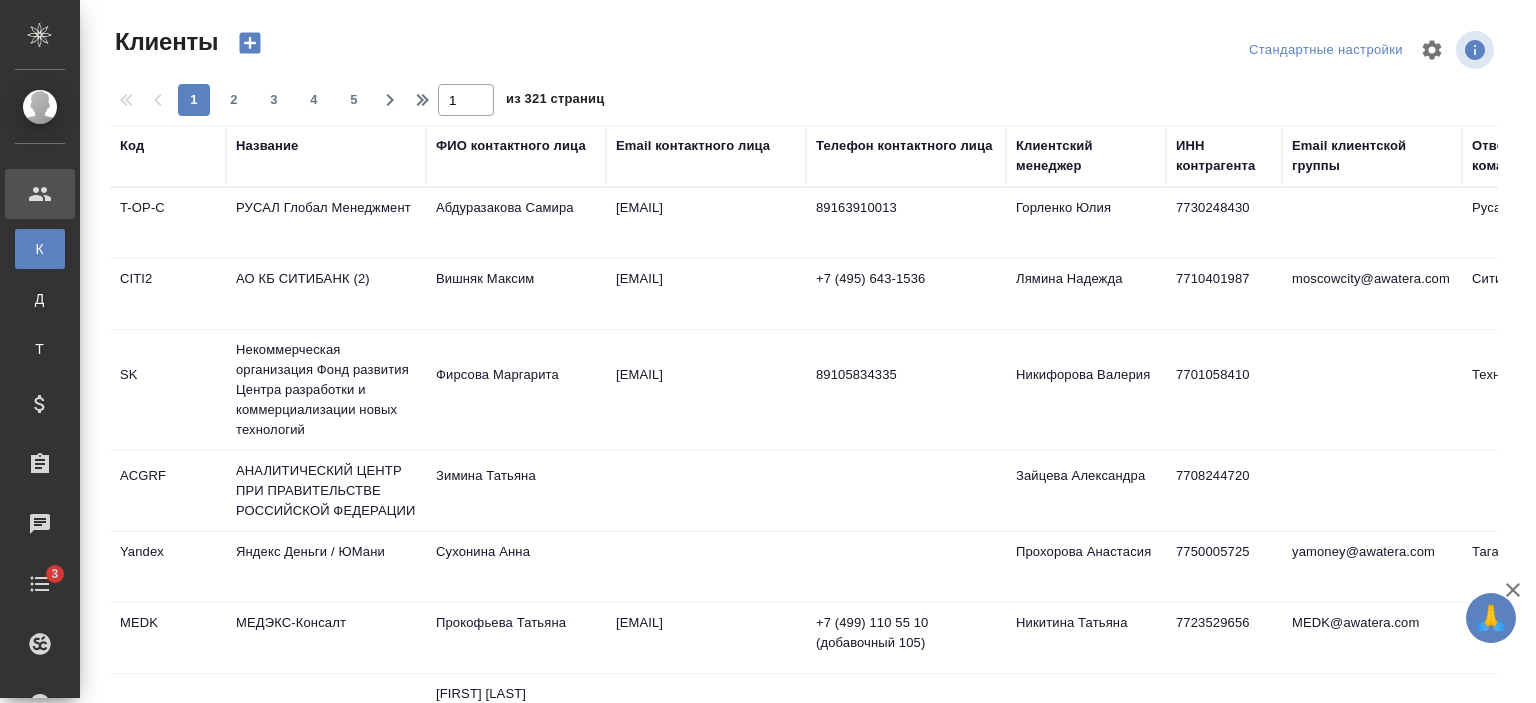 select on "RU" 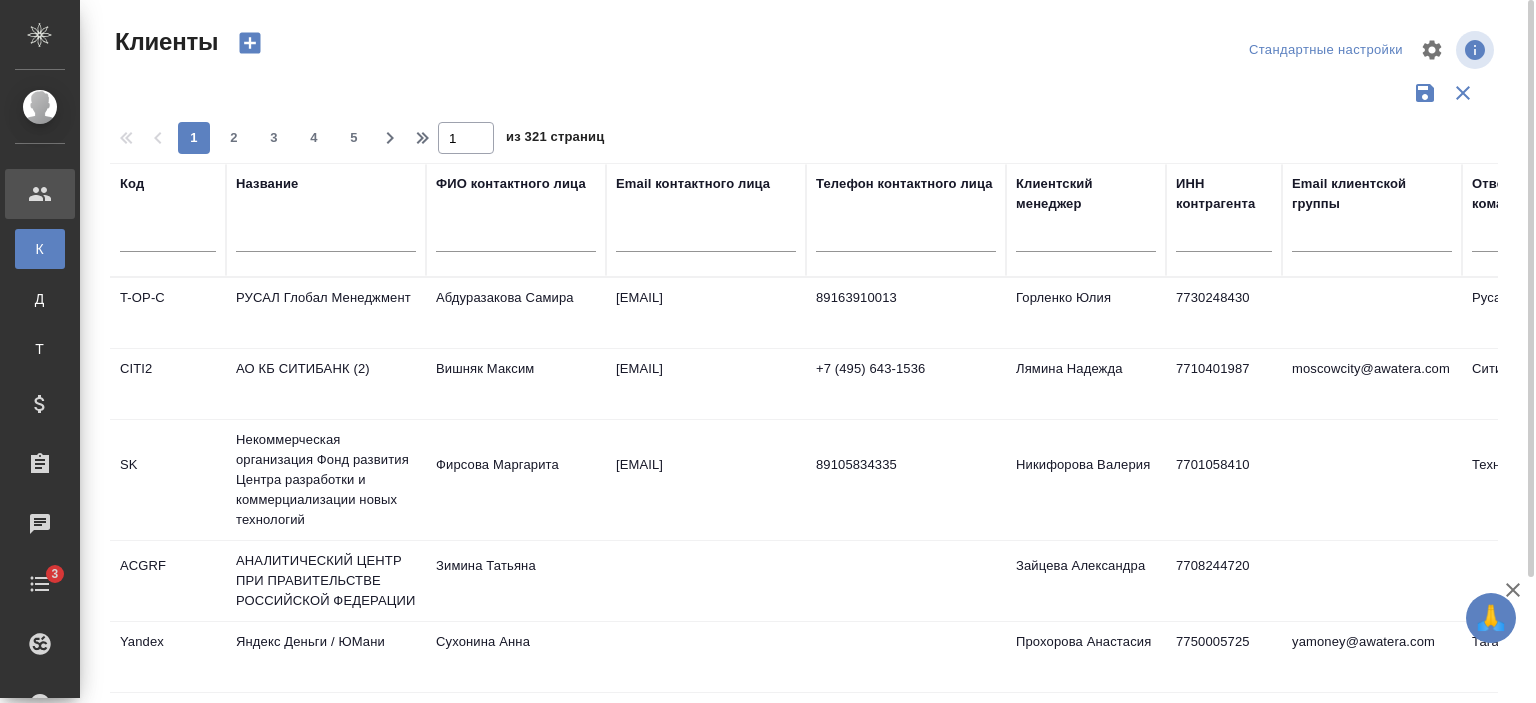 click at bounding box center (326, 239) 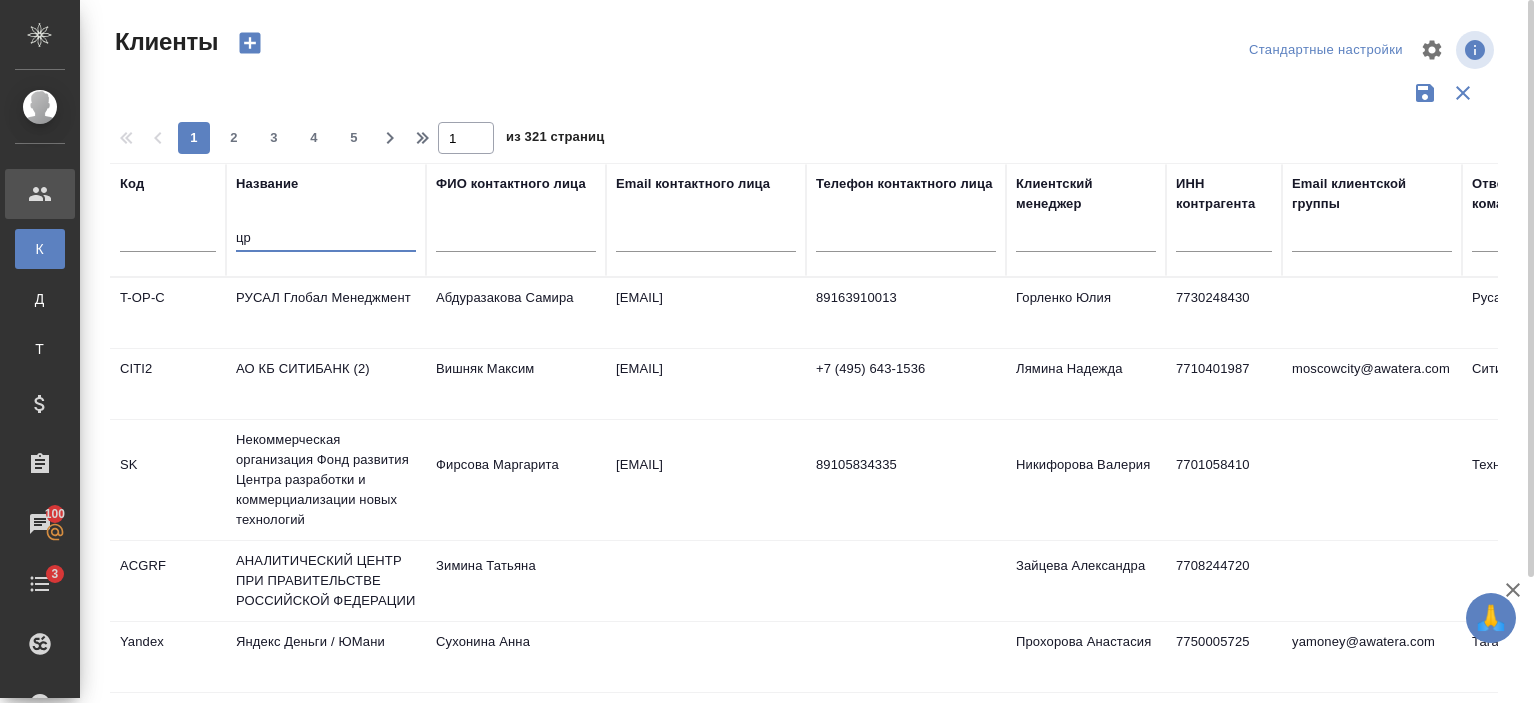 type on "ц" 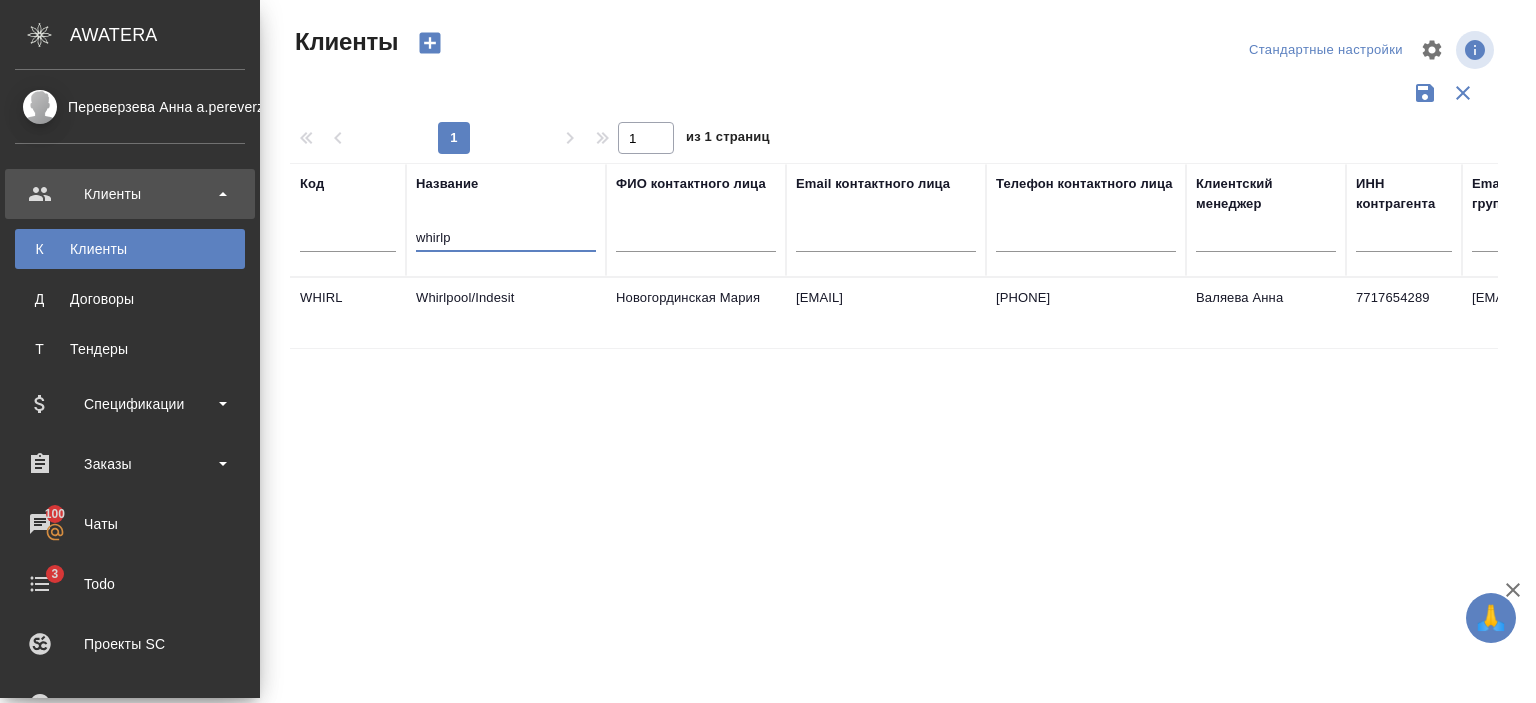 type on "whirlp" 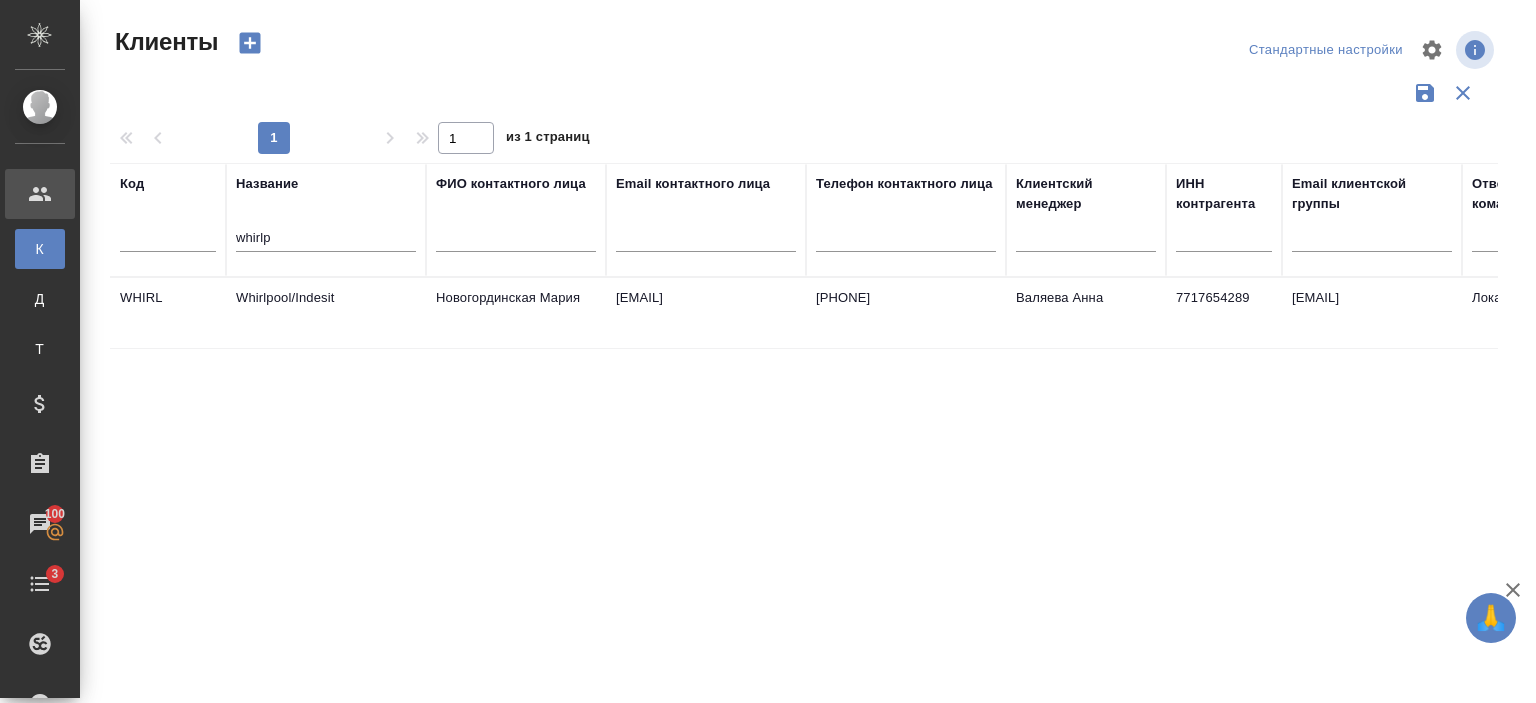 click on "Новогординская Мария" at bounding box center (516, 313) 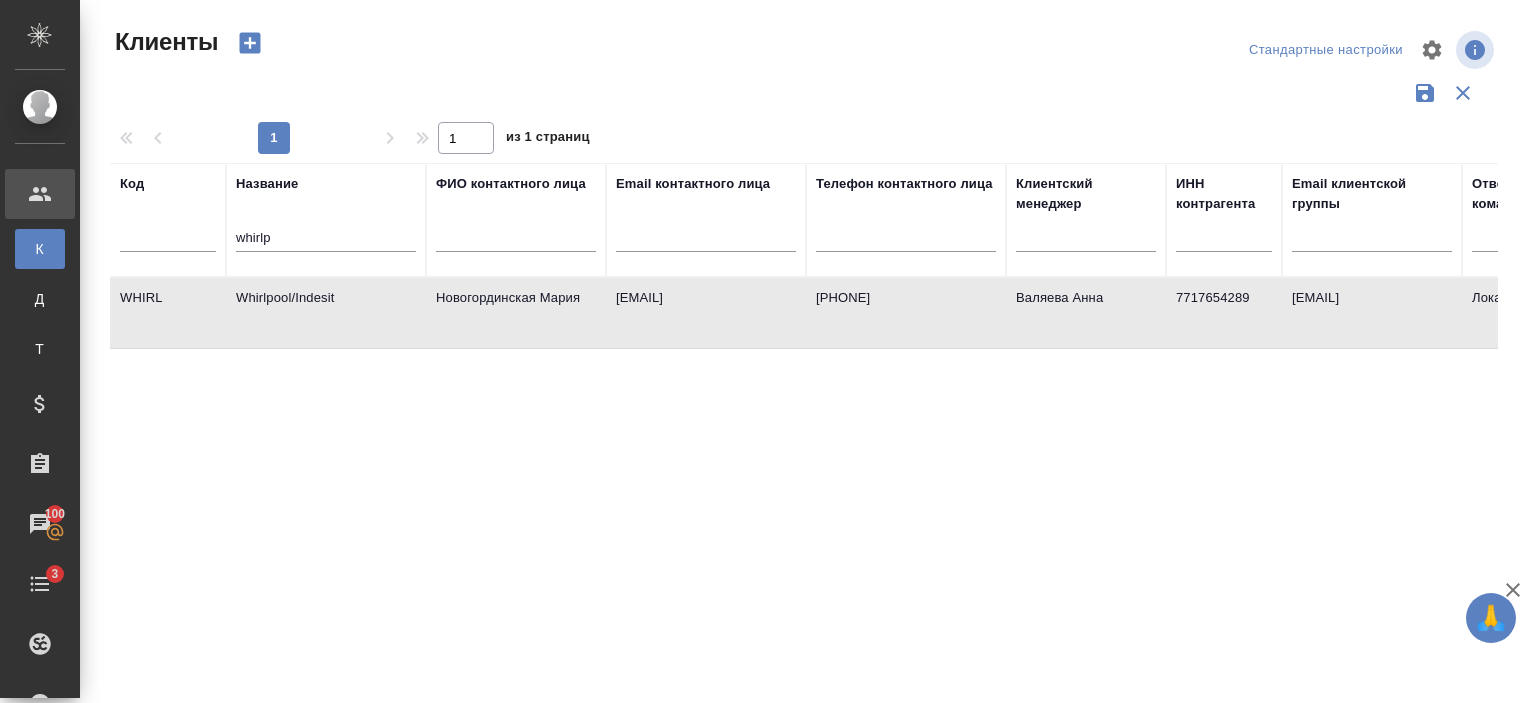 click on "Новогординская Мария" at bounding box center (516, 313) 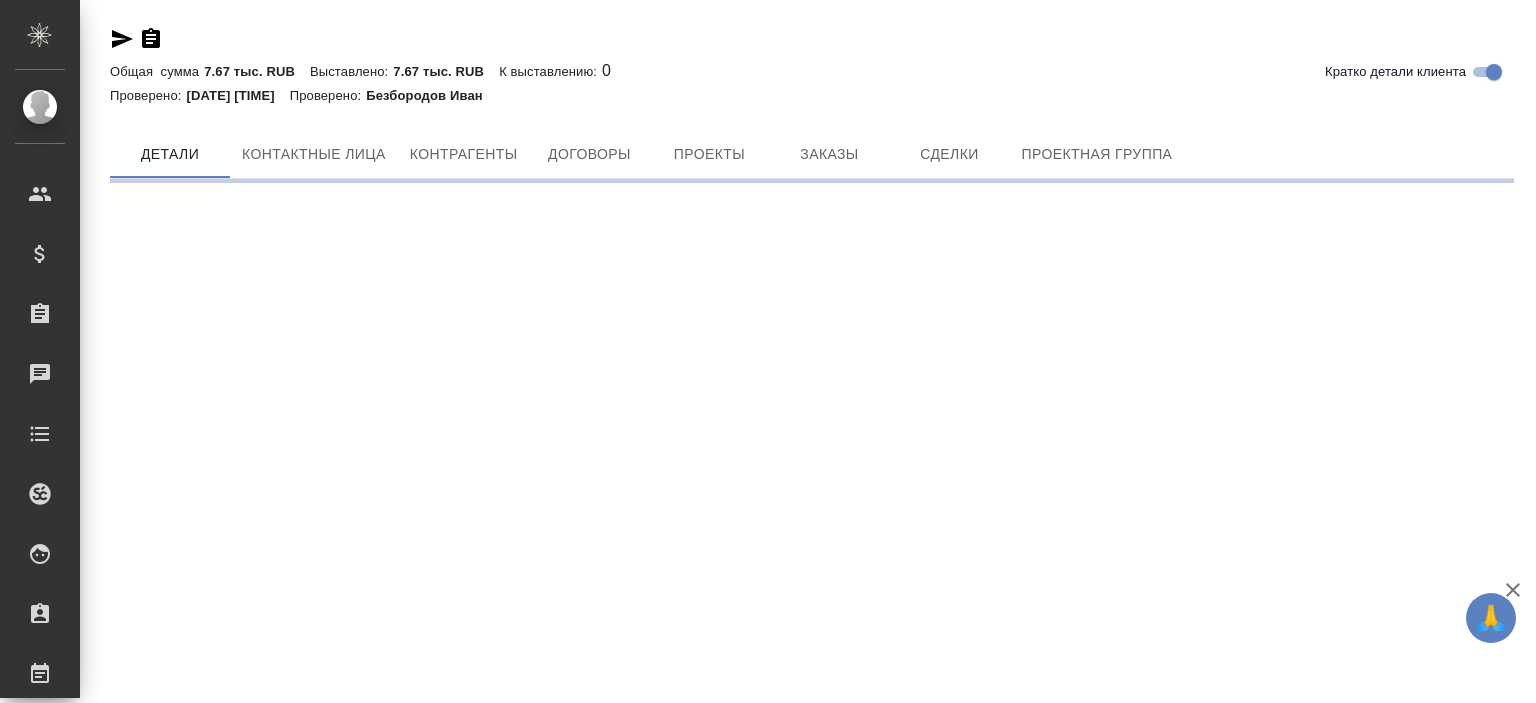 scroll, scrollTop: 0, scrollLeft: 0, axis: both 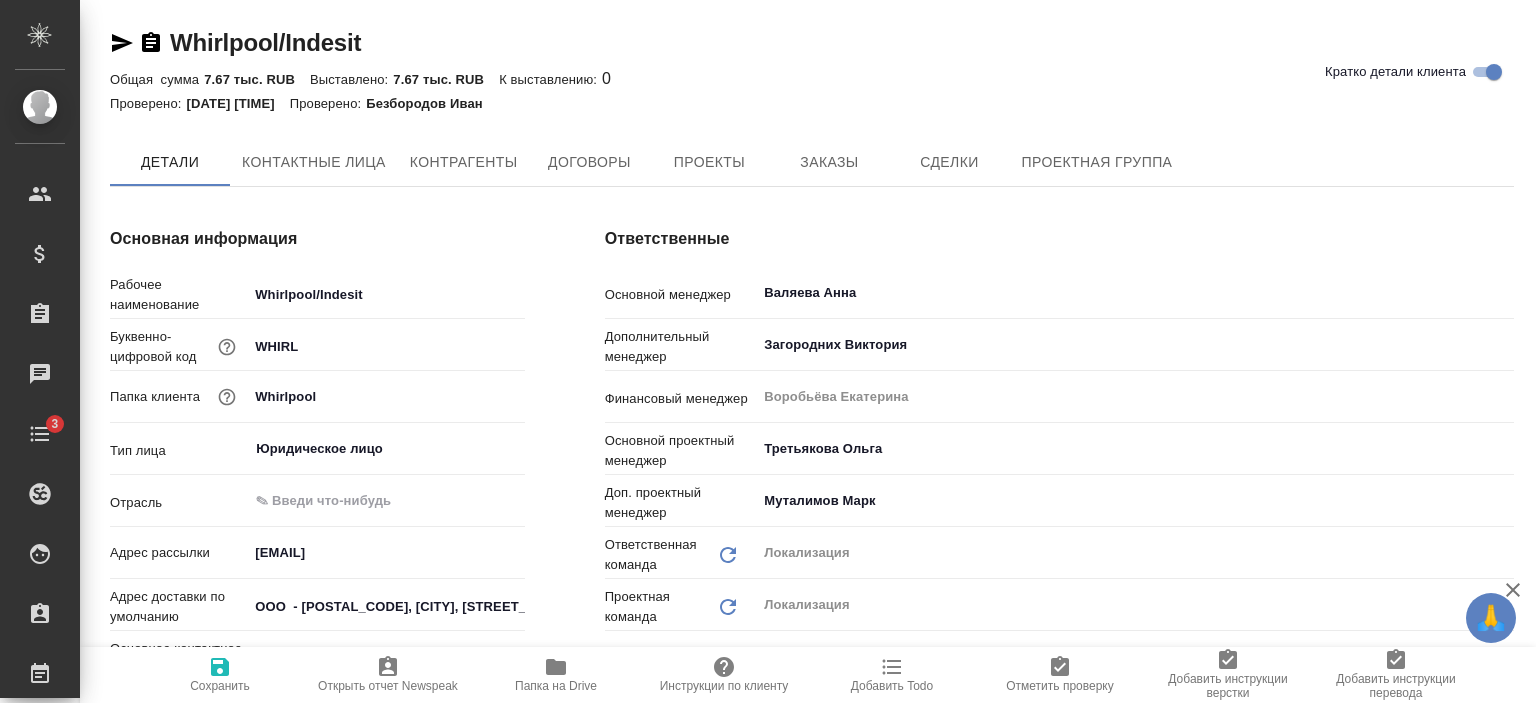 type on "x" 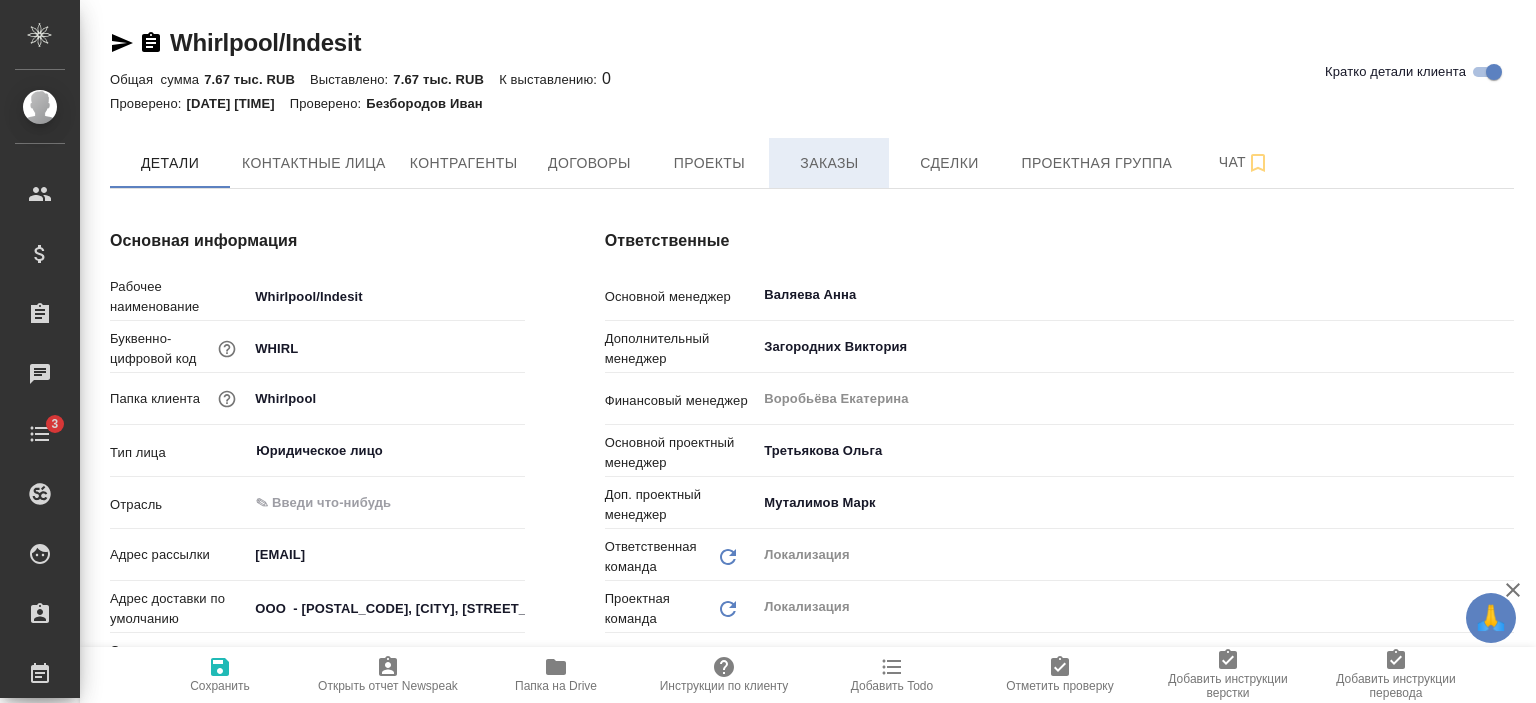 type on "x" 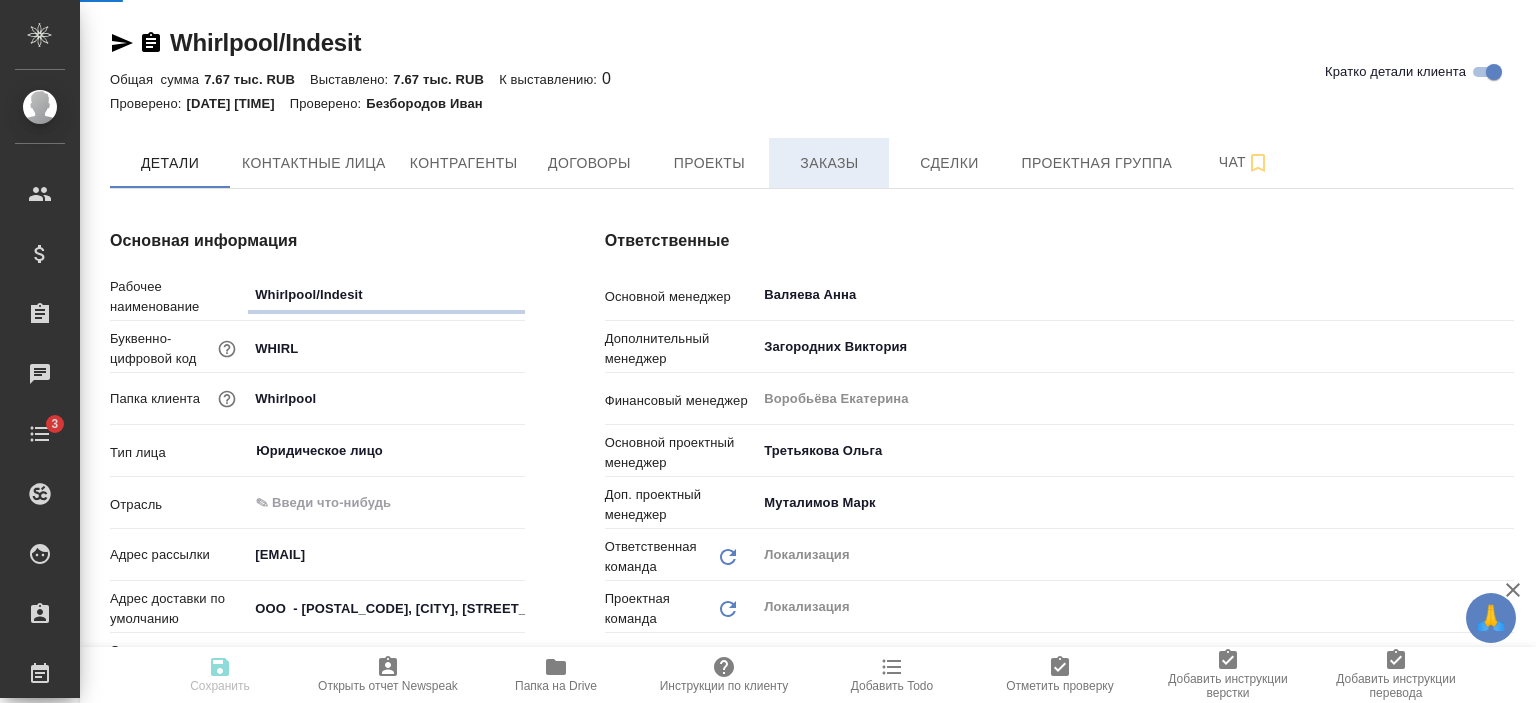 type on "x" 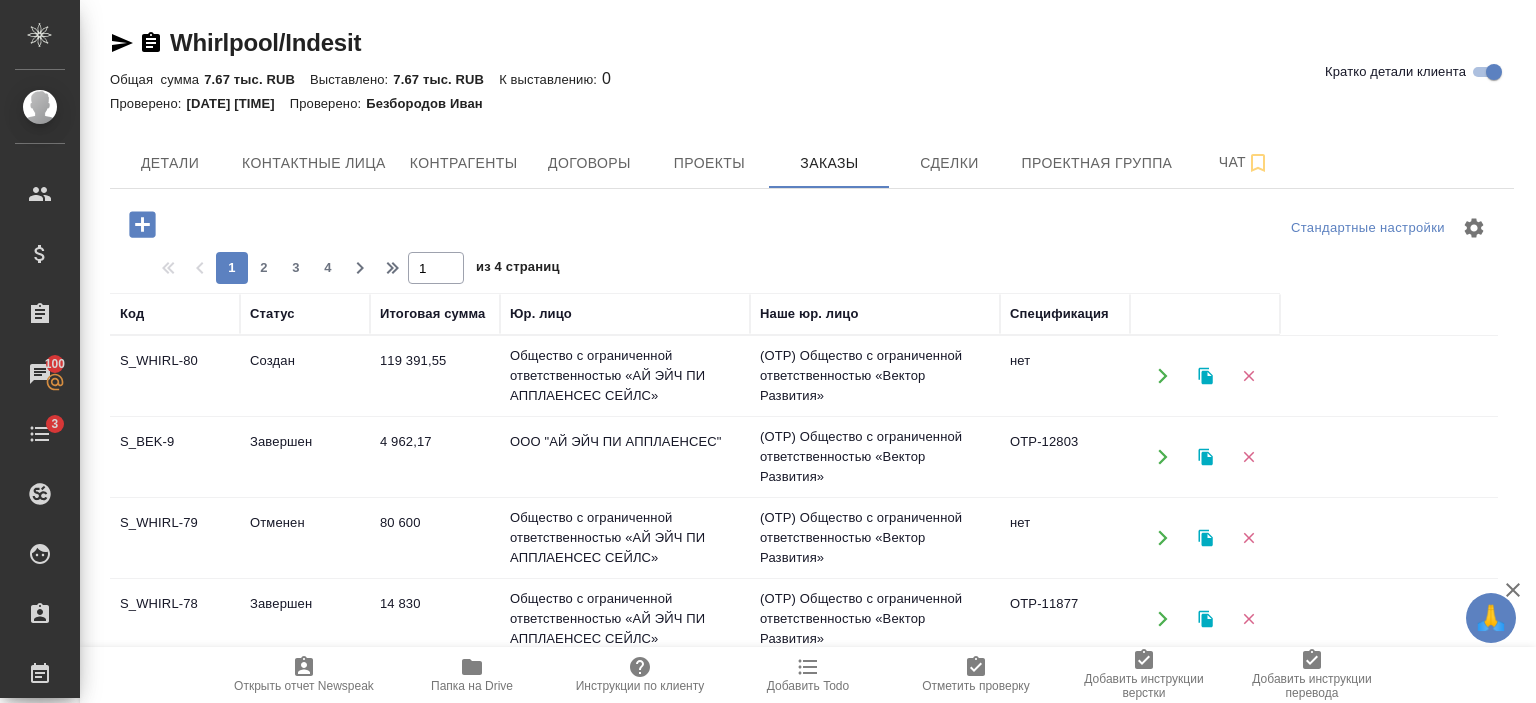 click on "S_WHIRL-80" at bounding box center [175, 376] 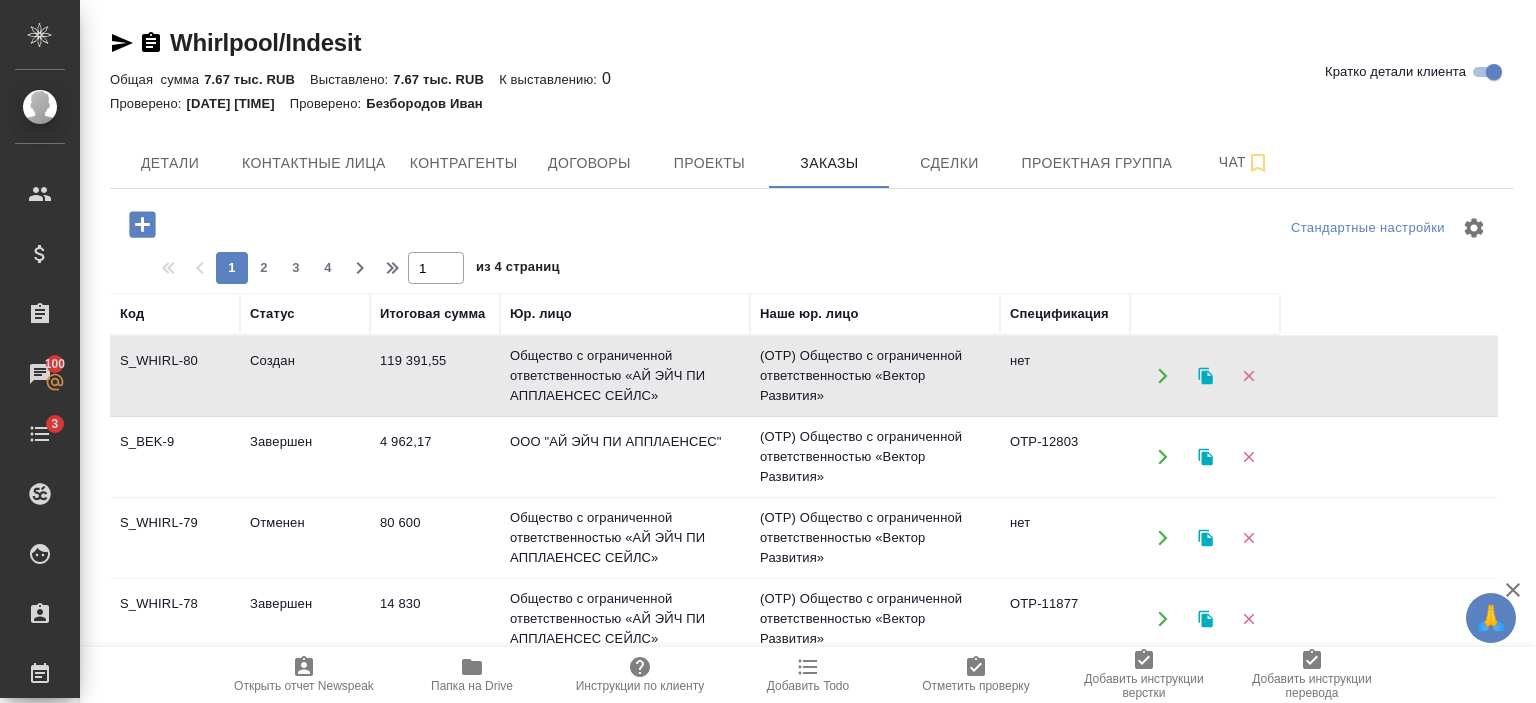 click on "S_WHIRL-80" at bounding box center (175, 376) 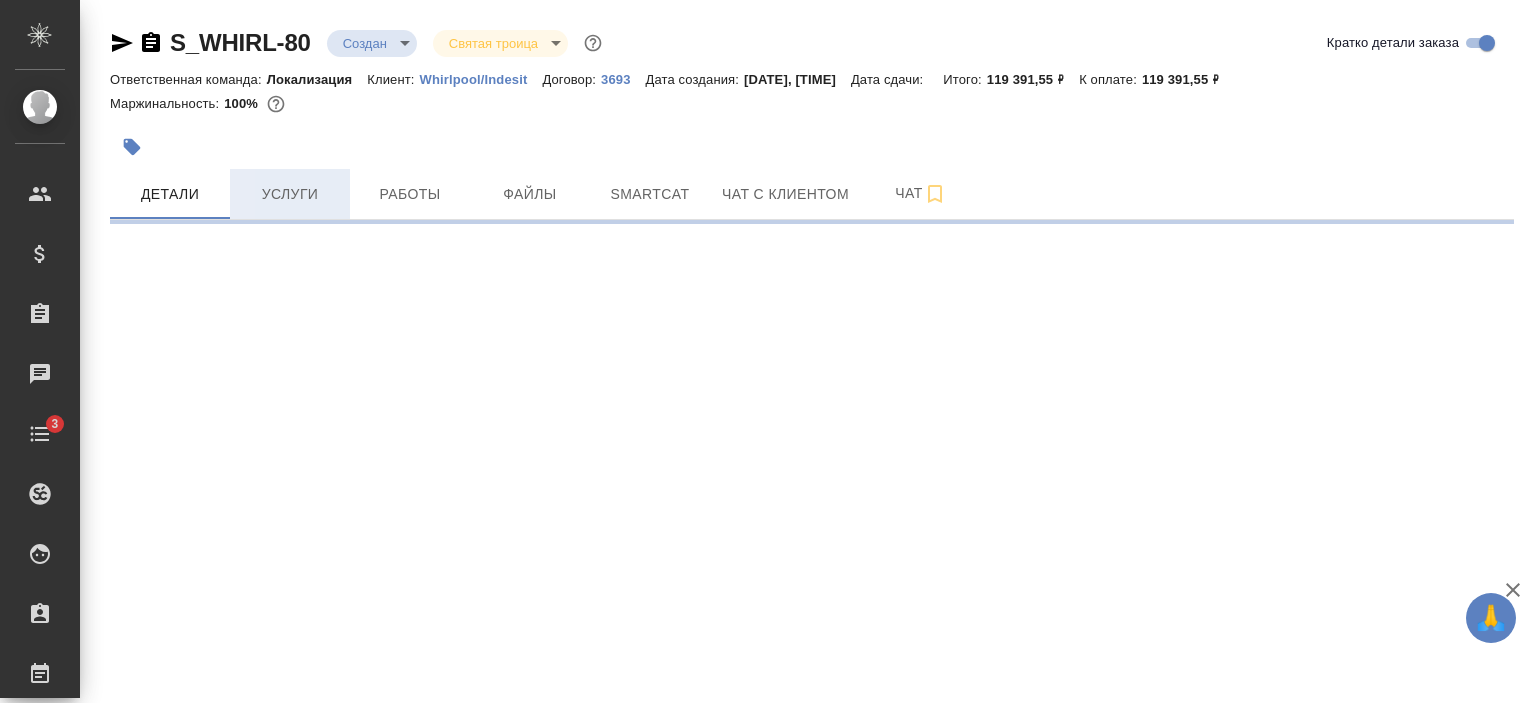 scroll, scrollTop: 0, scrollLeft: 0, axis: both 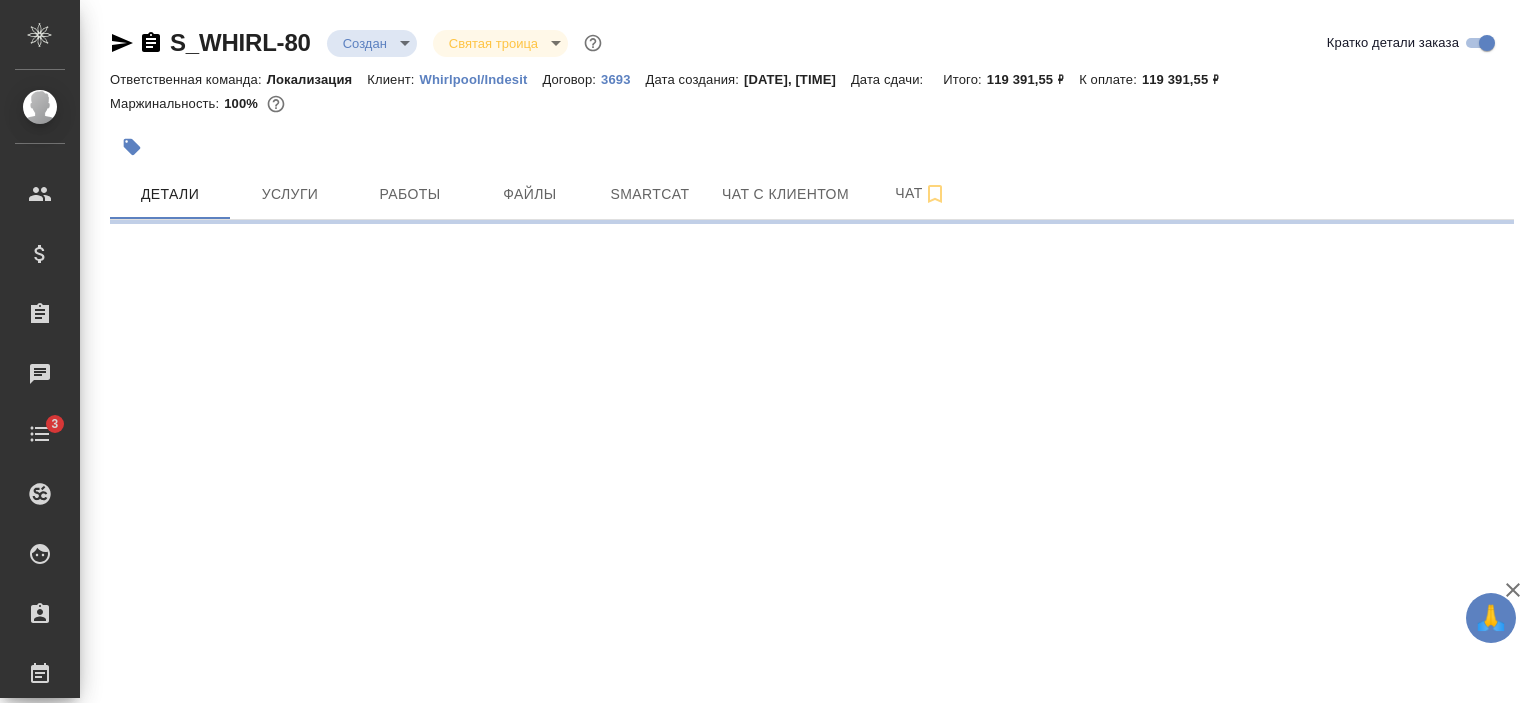 select on "RU" 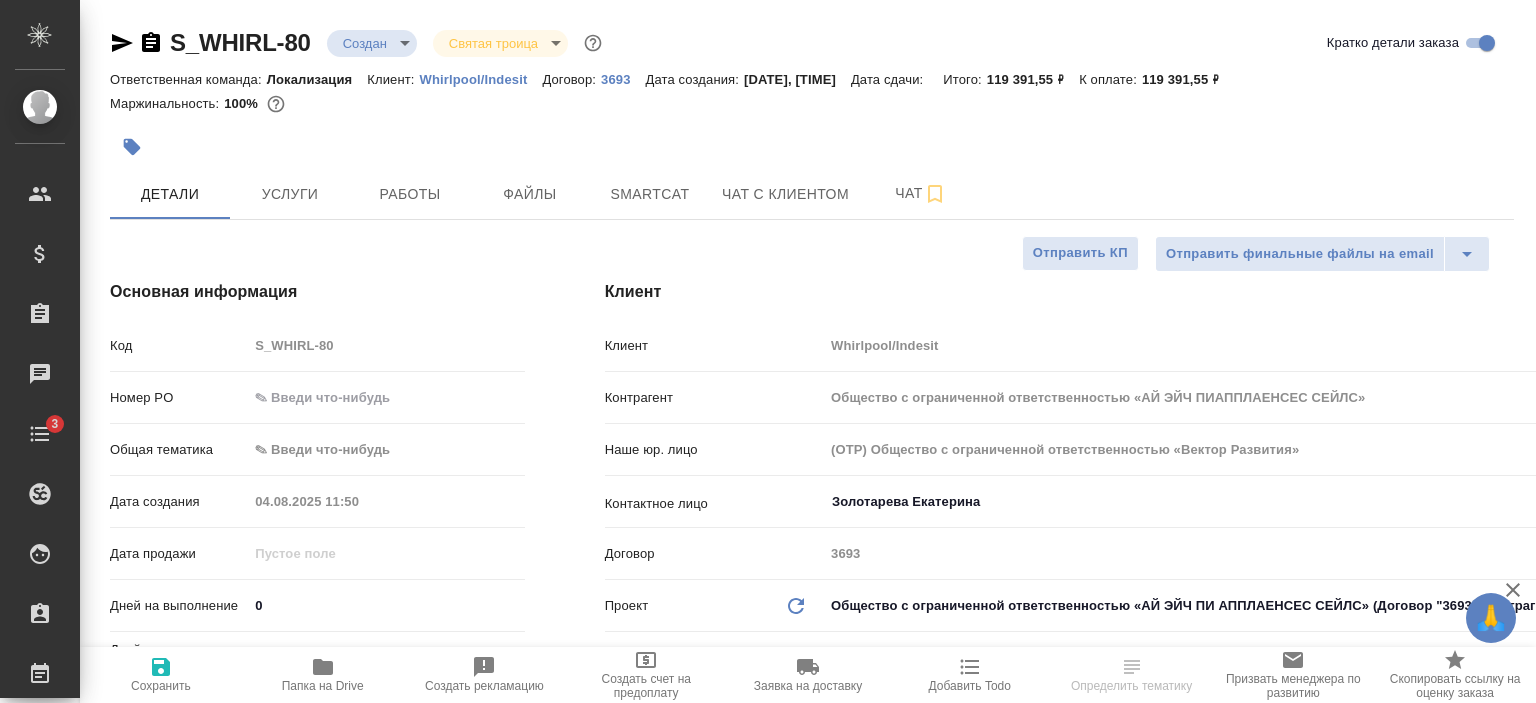 type on "Общество с ограниченной ответственностью «АЙ ЭЙЧ ПИАППЛАЕНСЕС СЕЙЛС»" 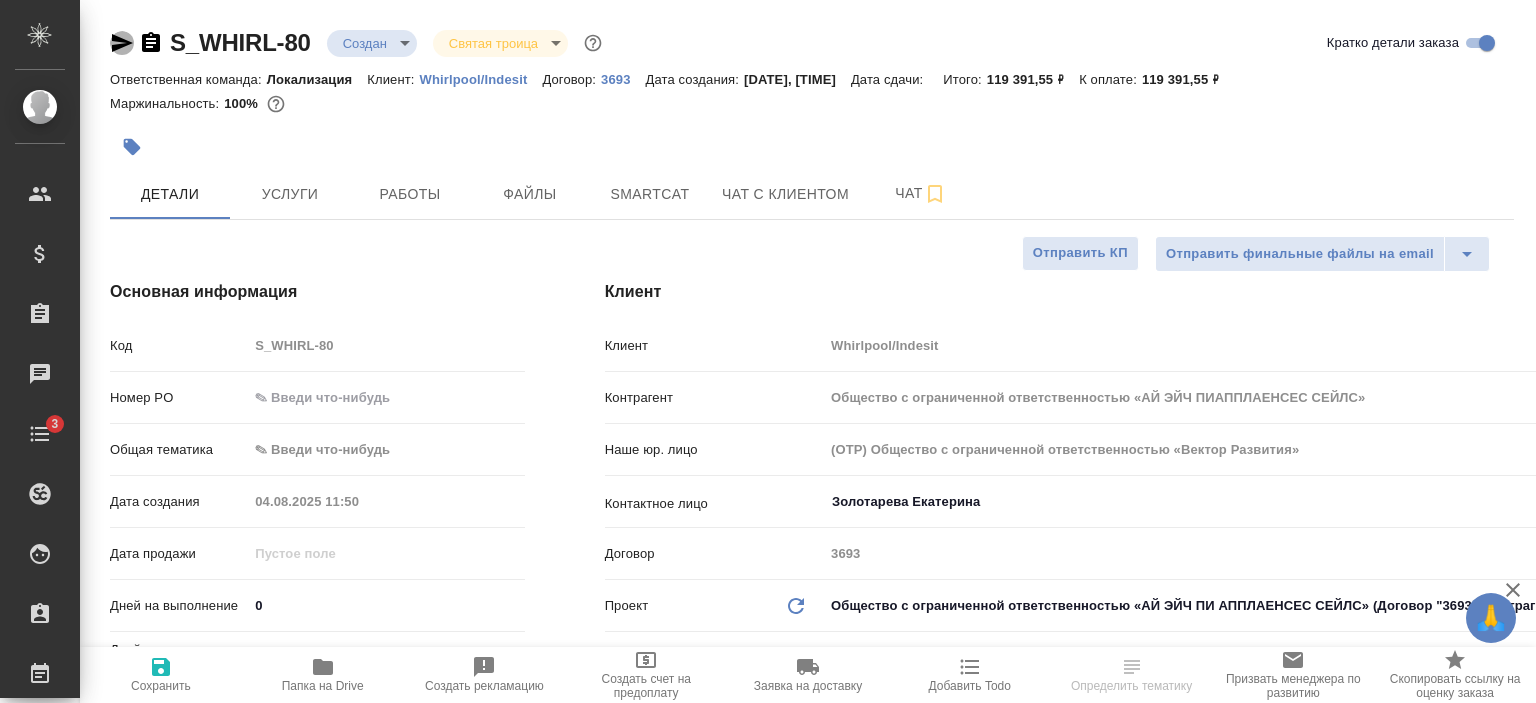 click 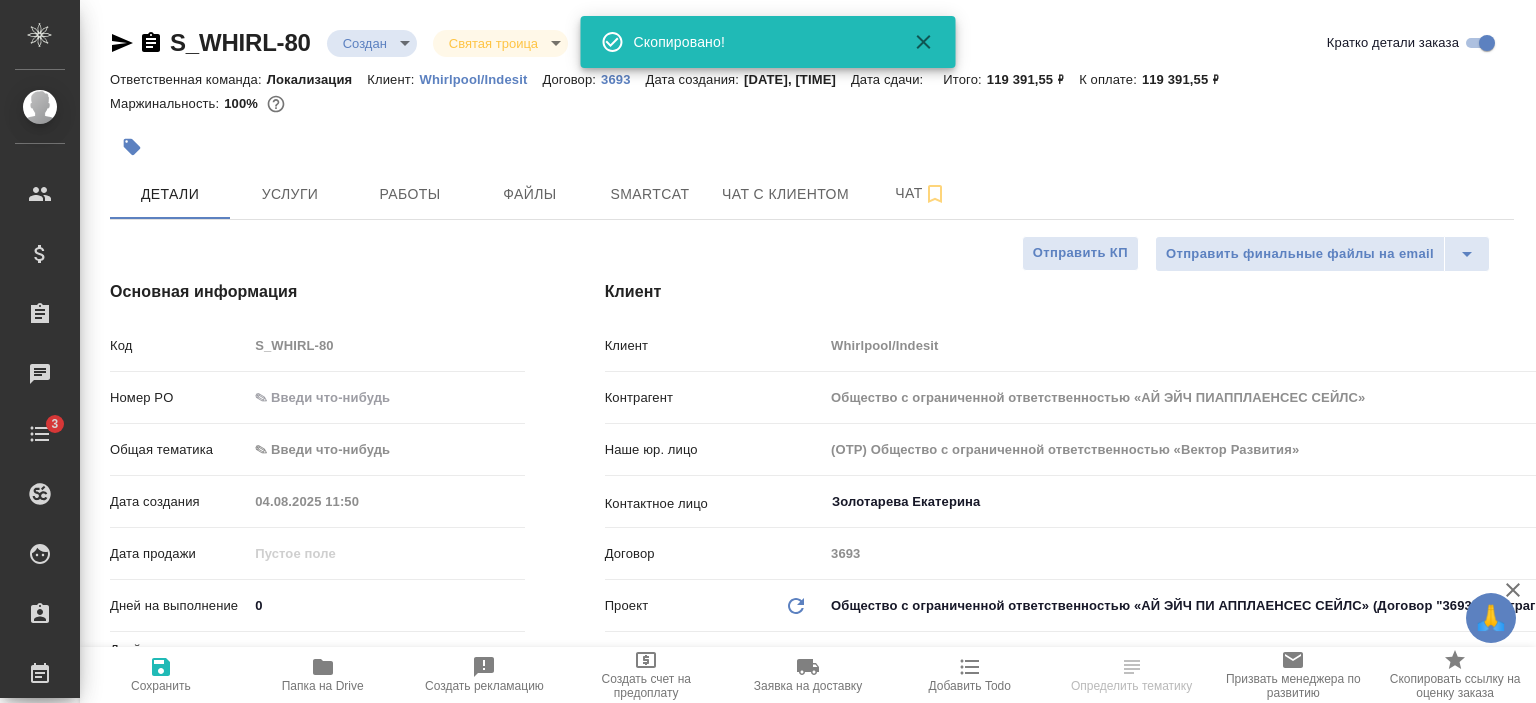 type on "Общество с ограниченной ответственностью «АЙ ЭЙЧ ПИАППЛАЕНСЕС СЕЙЛС»" 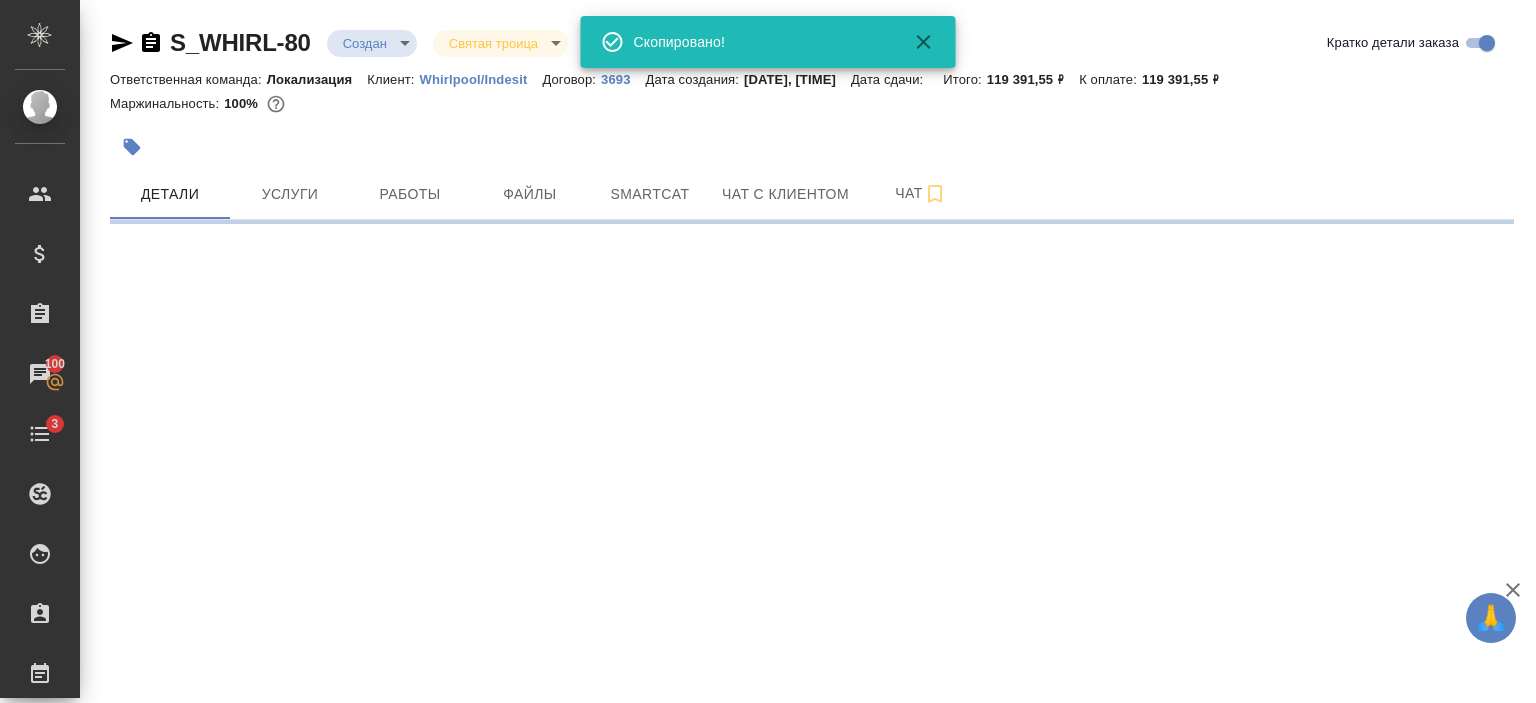 select on "RU" 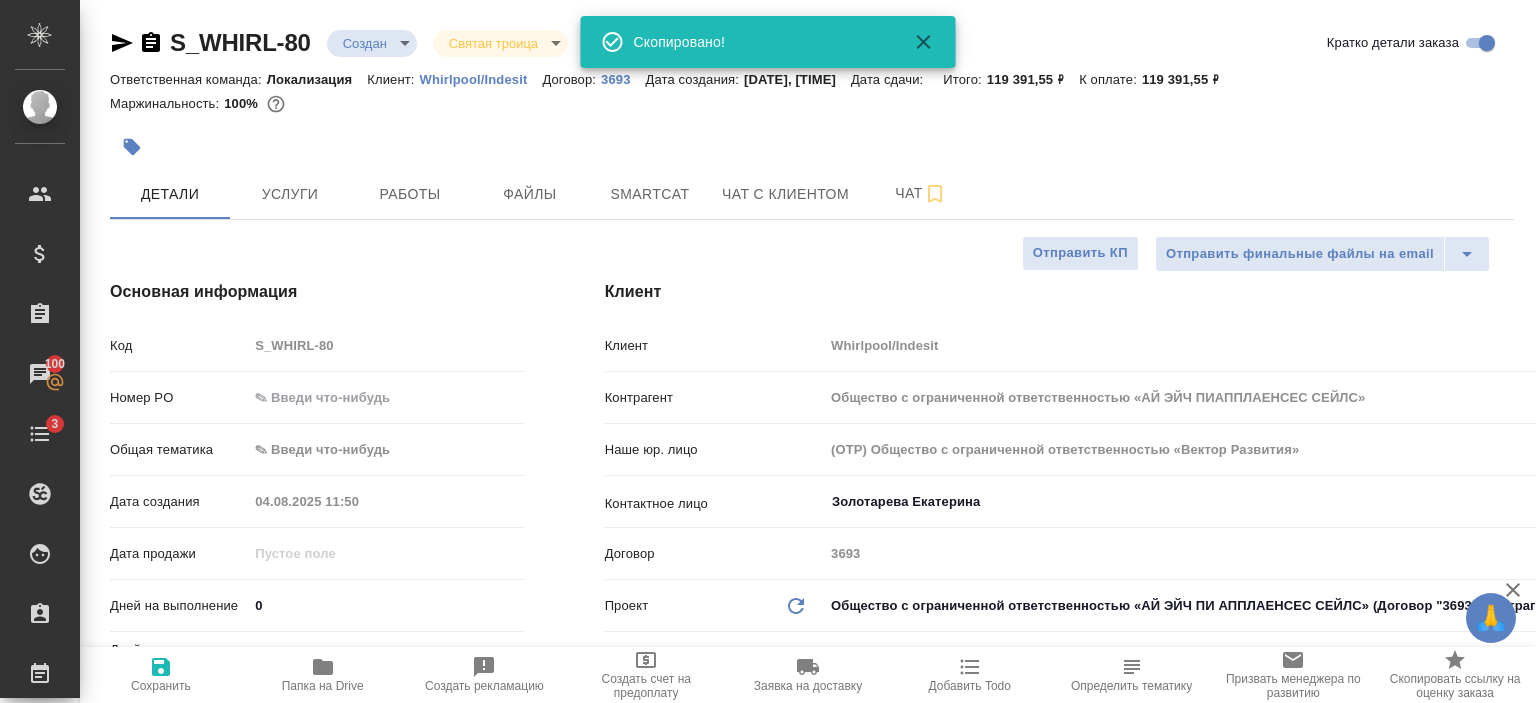 type on "x" 